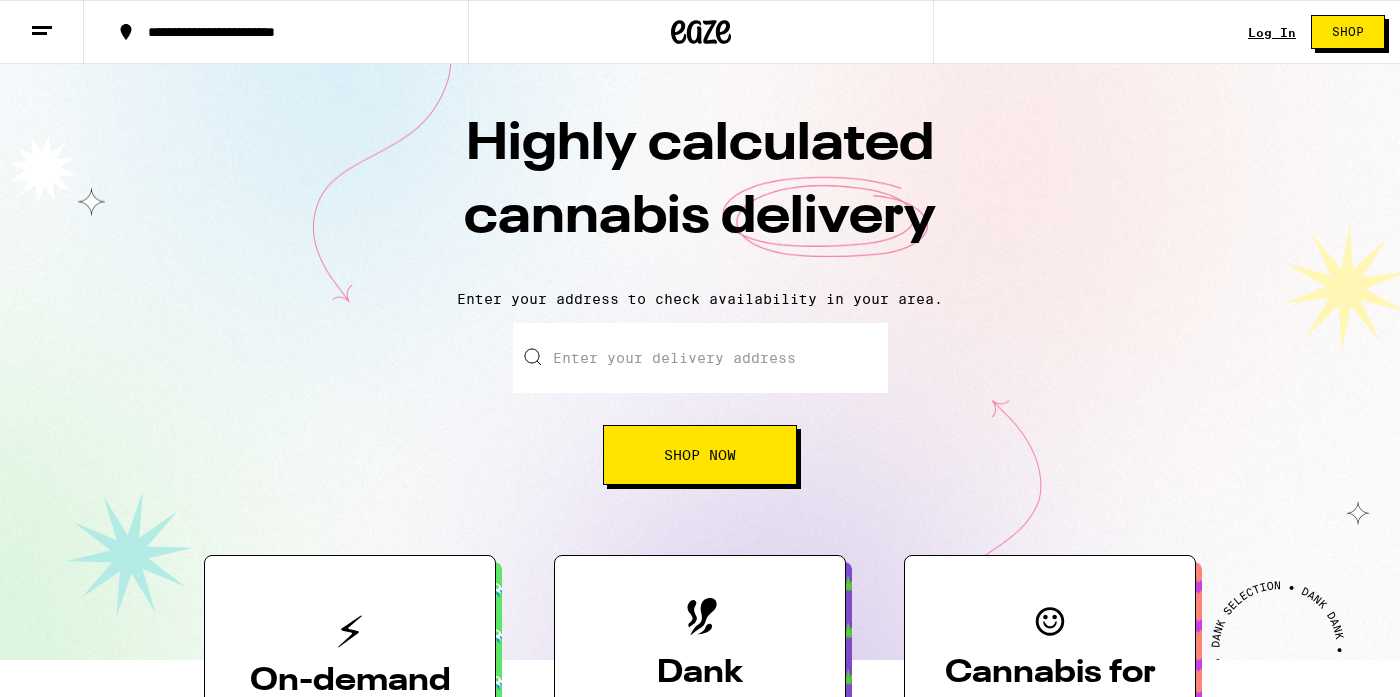 scroll, scrollTop: 0, scrollLeft: 0, axis: both 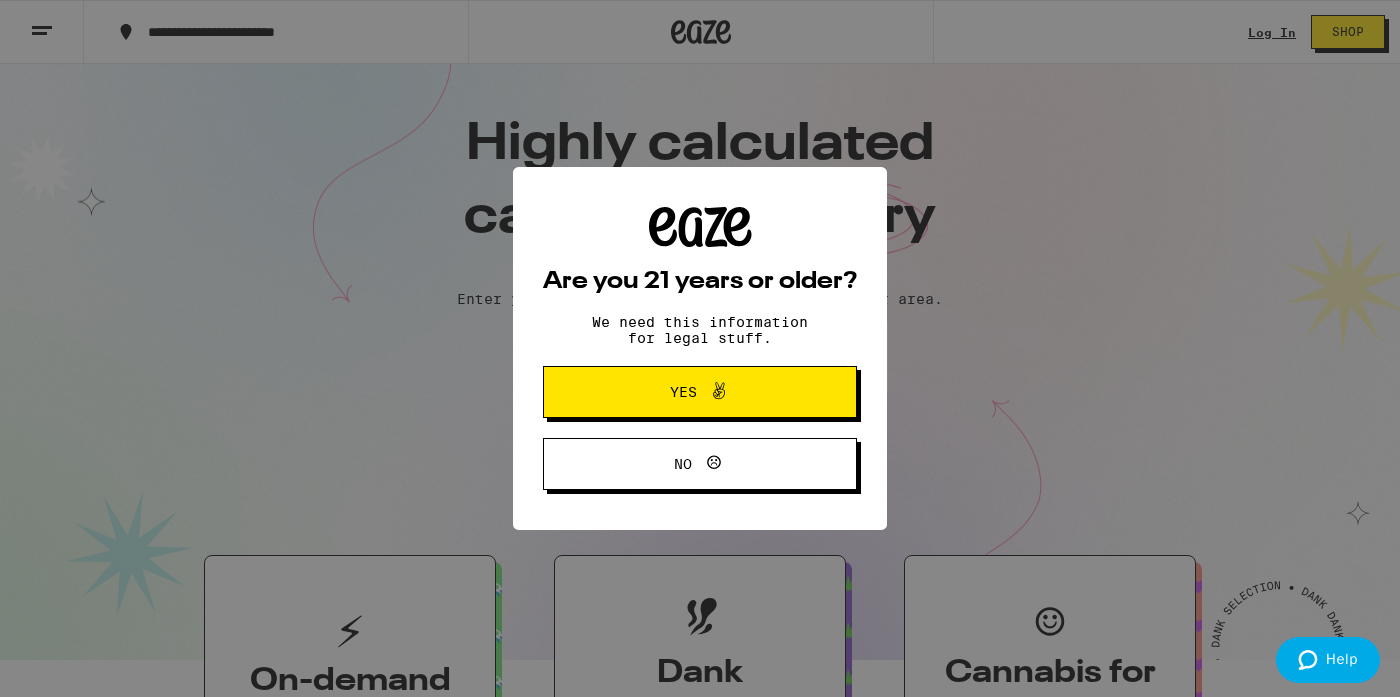 click at bounding box center [714, 392] 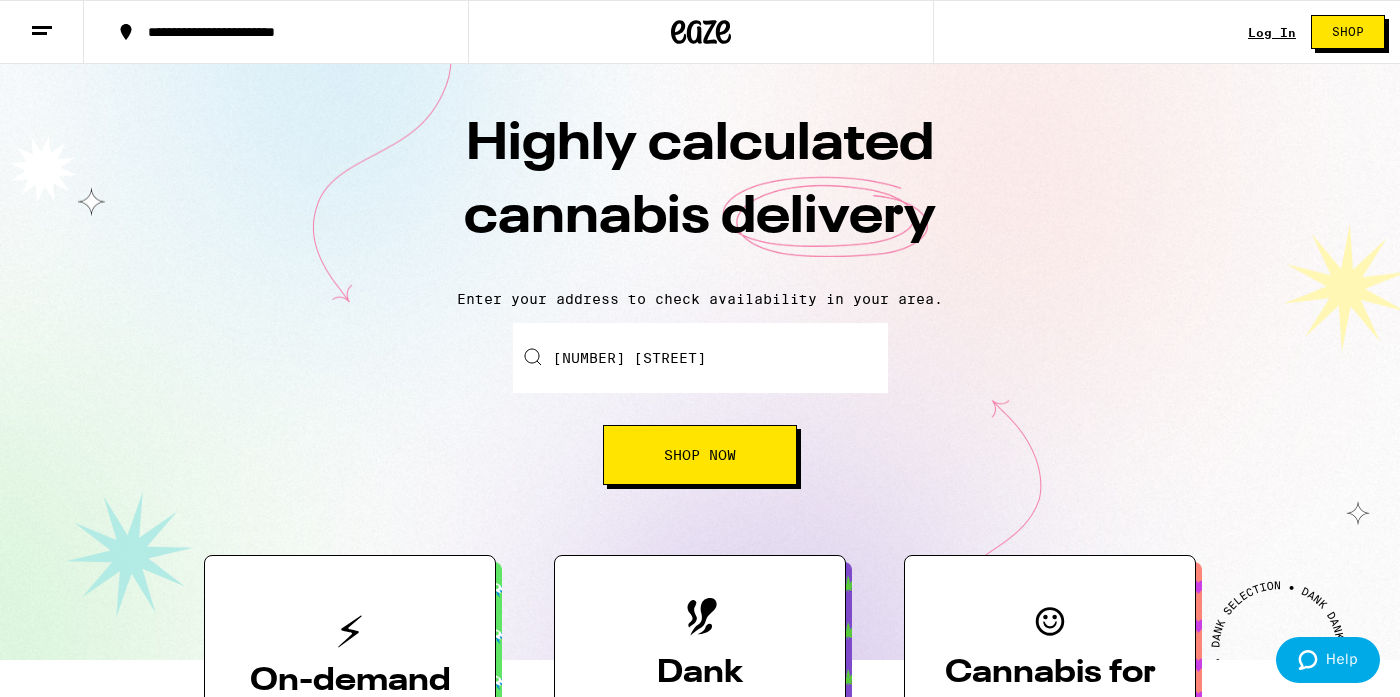 click on "Shop Now" at bounding box center [700, 455] 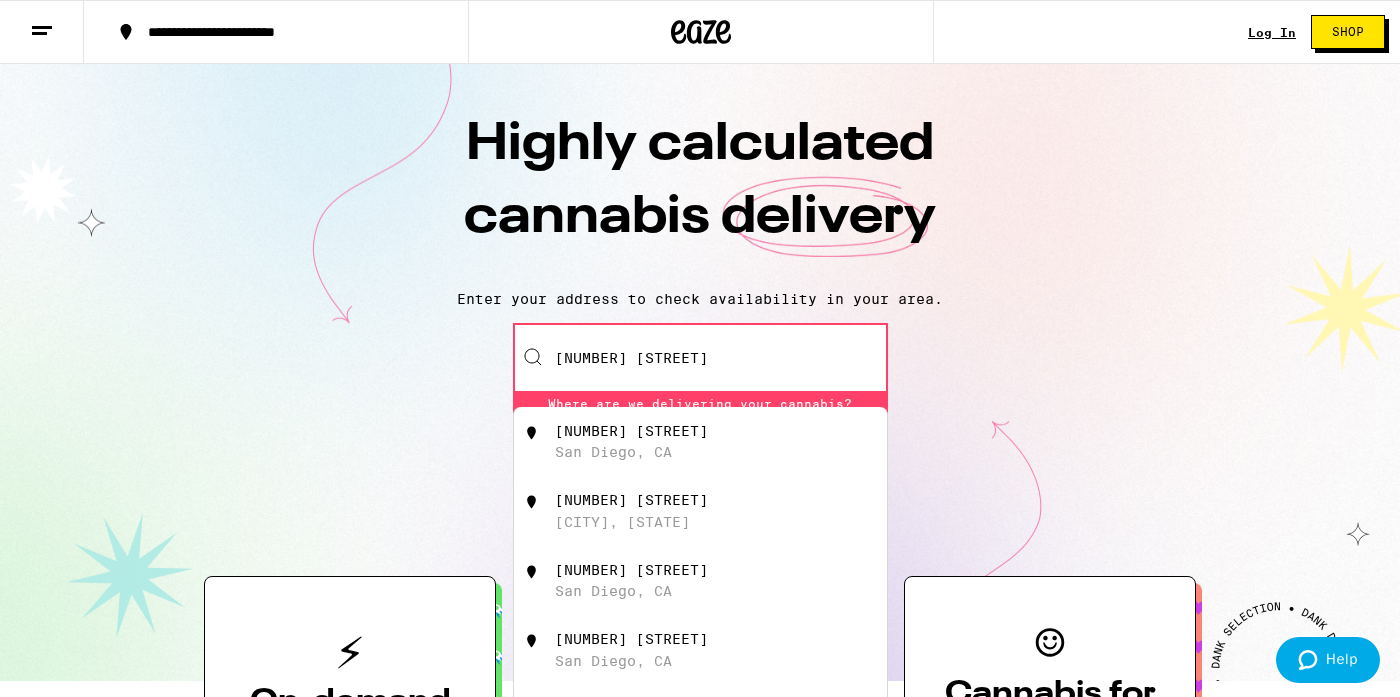click on "4682 Narragansett Avenue San Diego, CA" at bounding box center (733, 442) 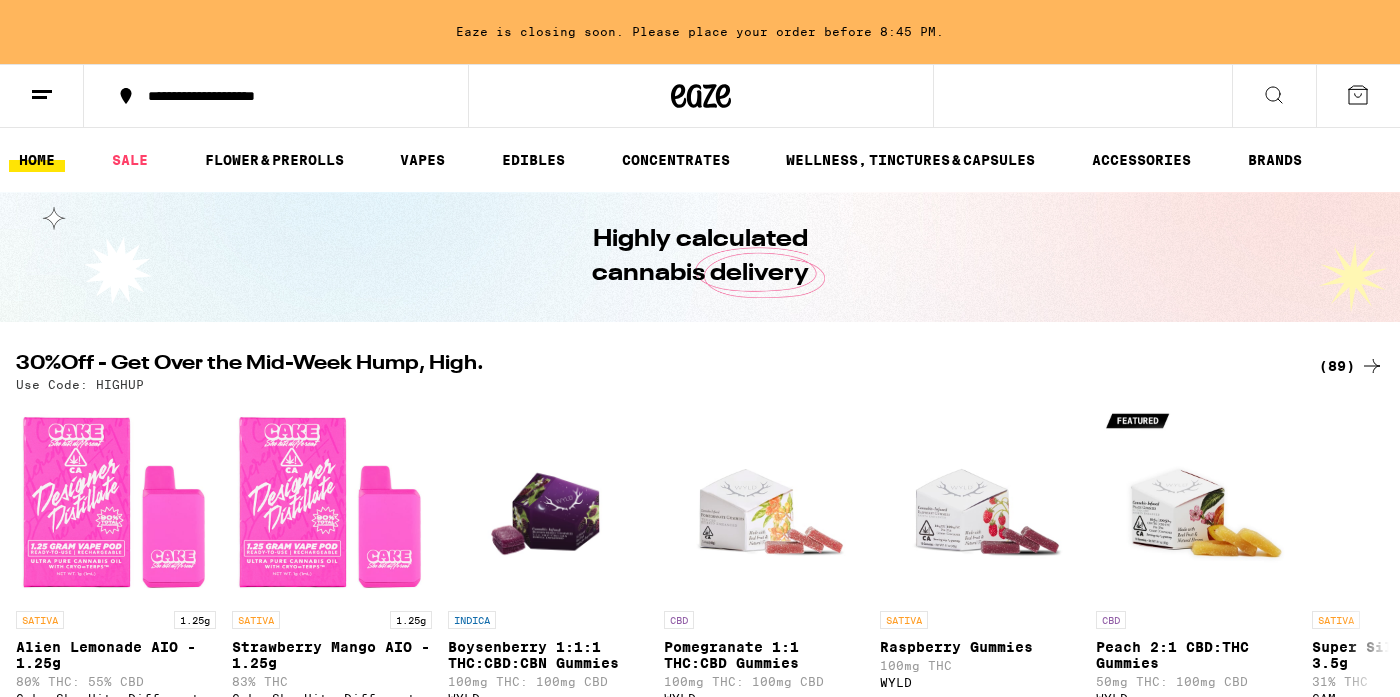 scroll, scrollTop: 0, scrollLeft: 0, axis: both 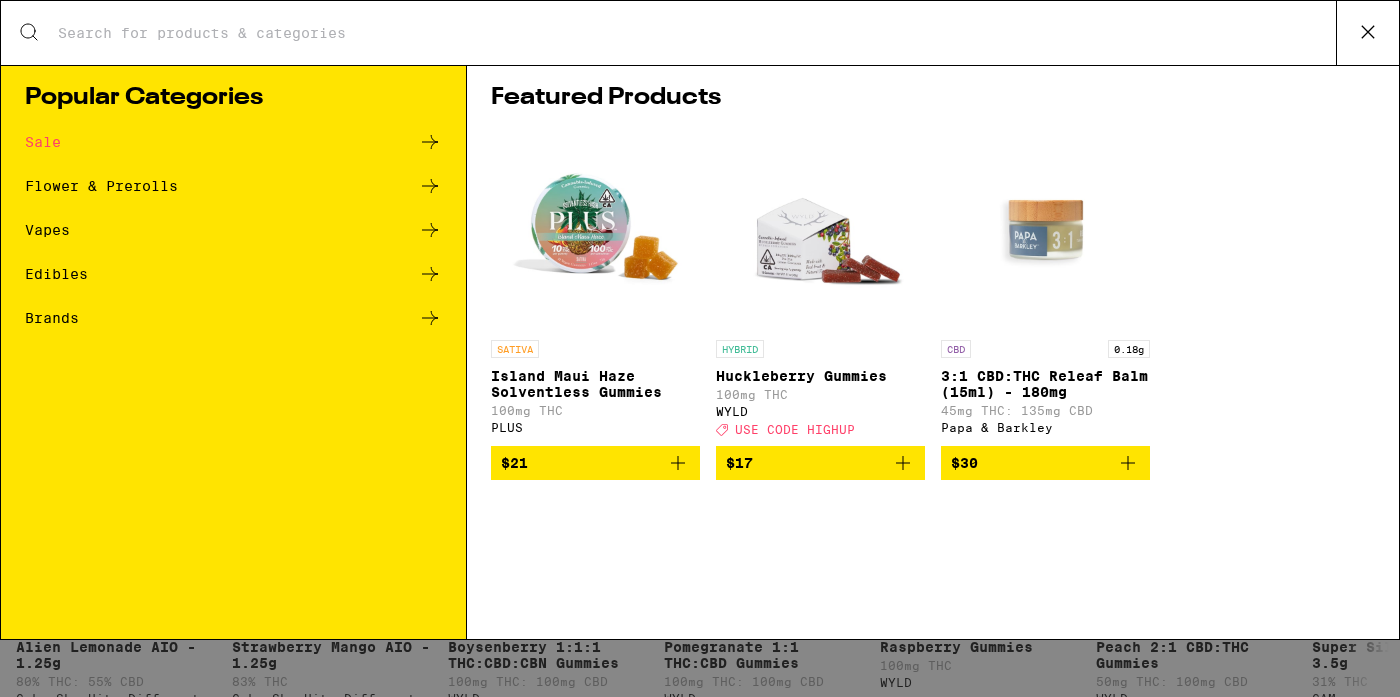 type on "o" 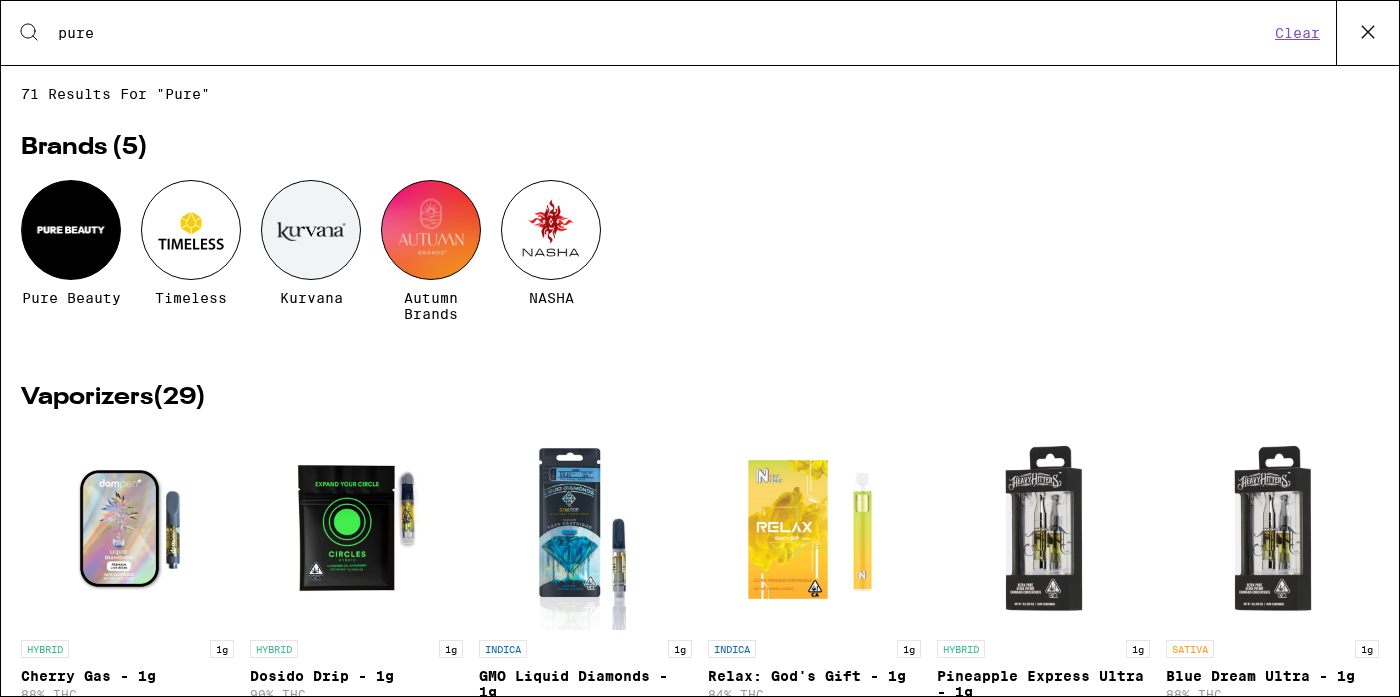 type on "pure" 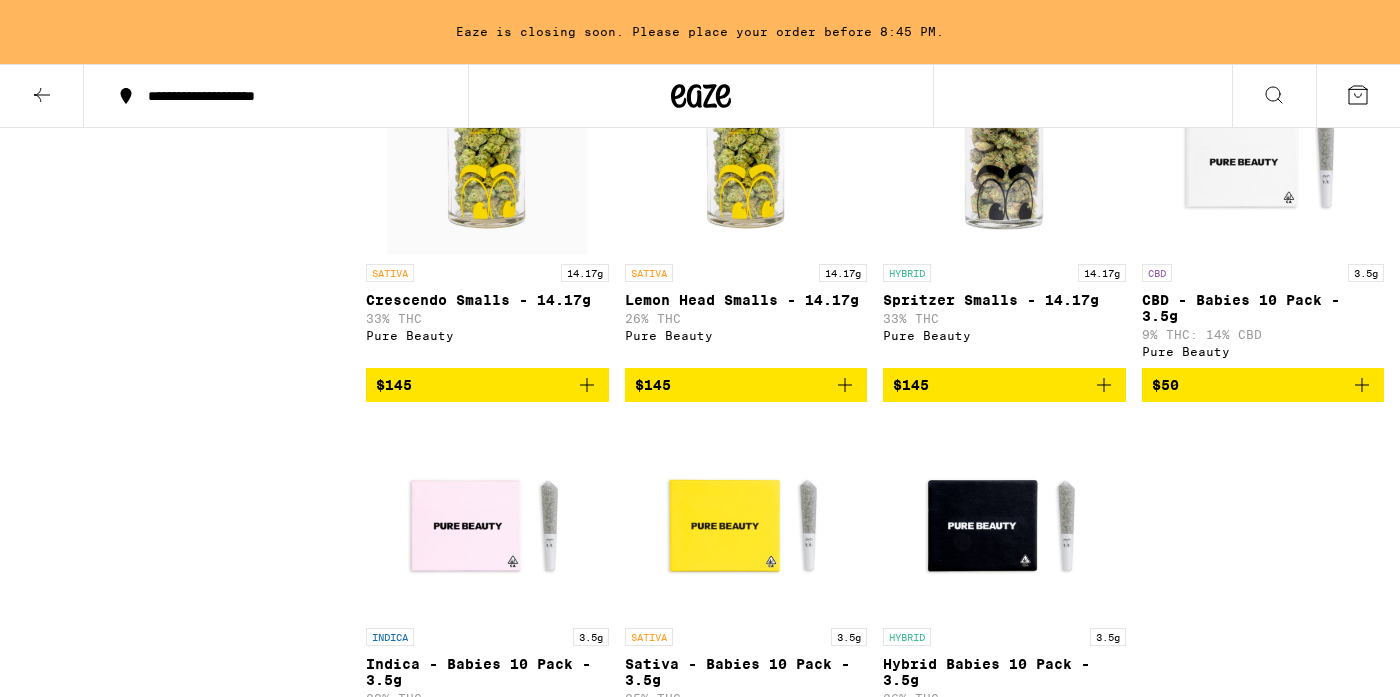 scroll, scrollTop: 1335, scrollLeft: 0, axis: vertical 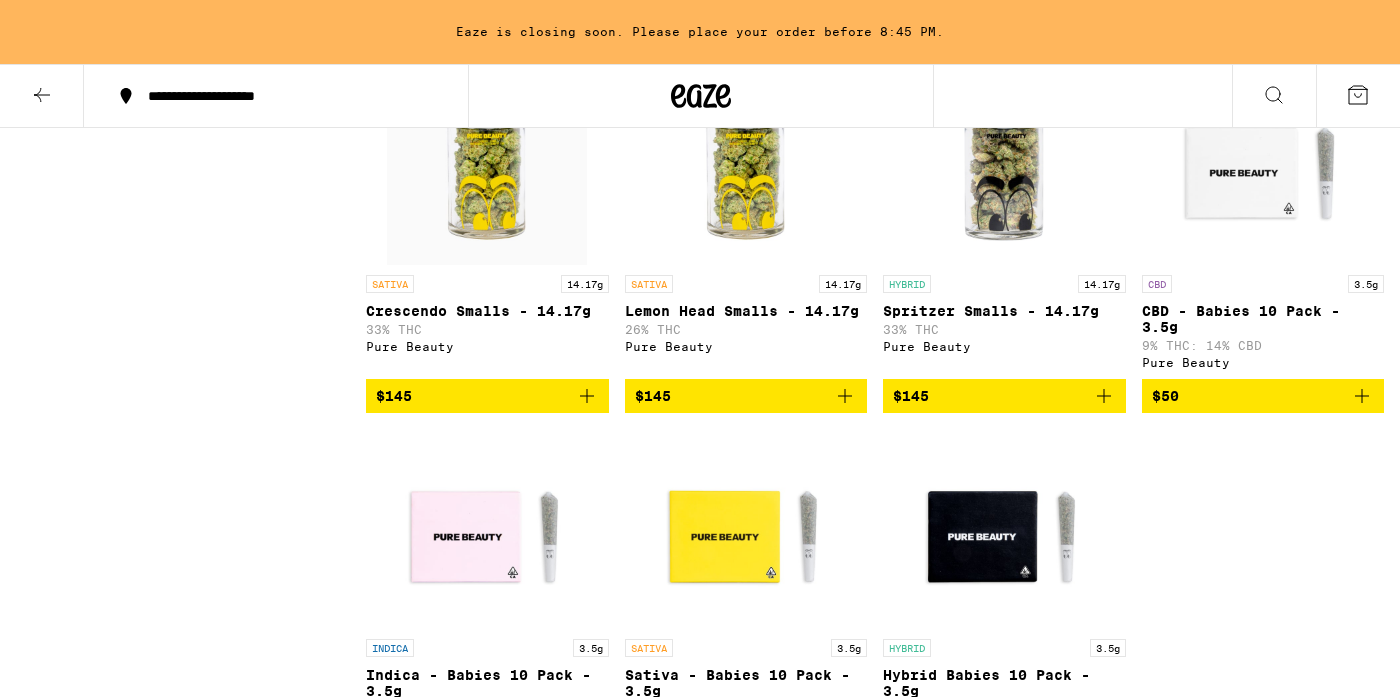 click at bounding box center [1263, 165] 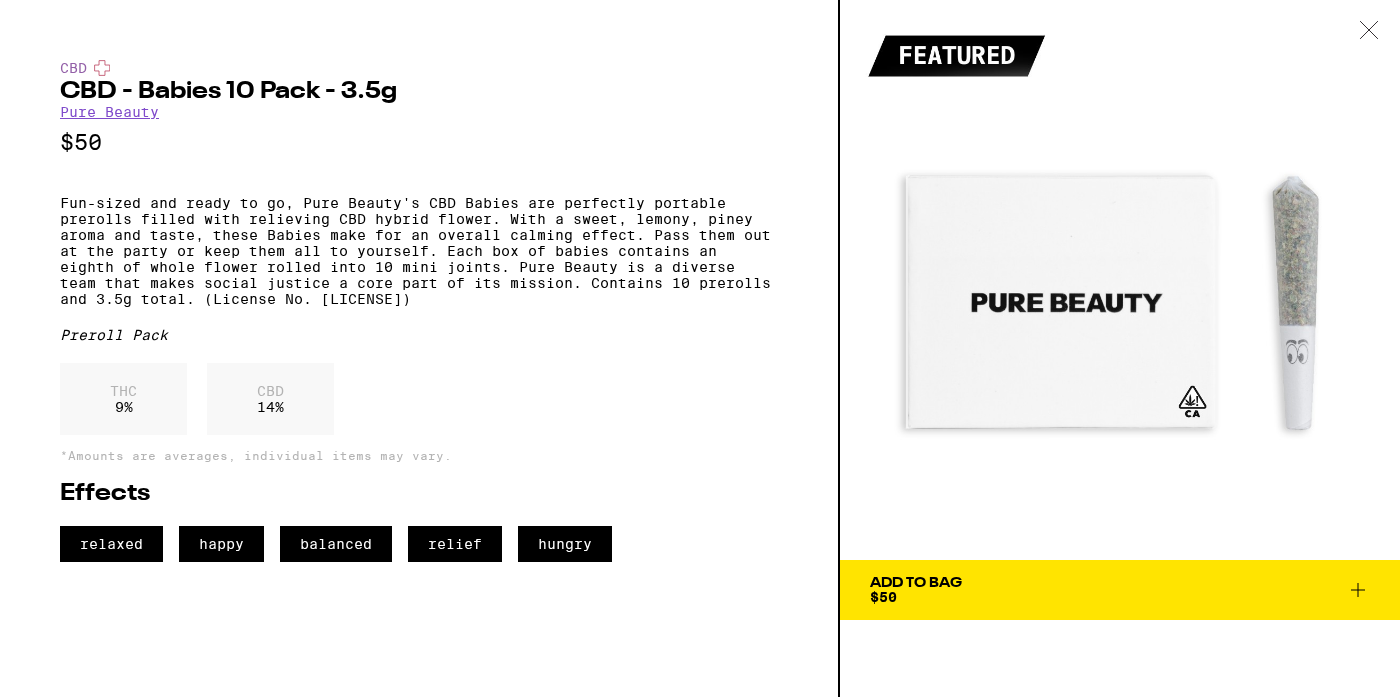 click on "Add To Bag $50" at bounding box center (1120, 590) 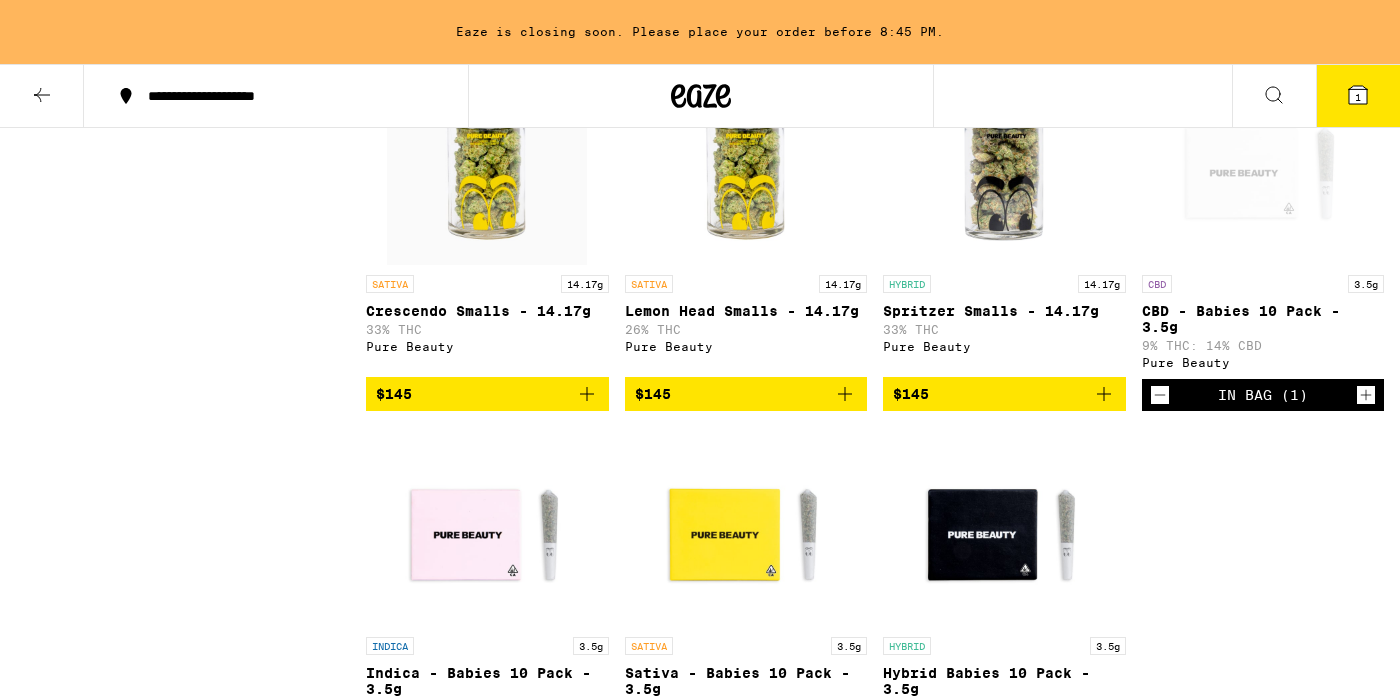 click on "1" at bounding box center [1358, 96] 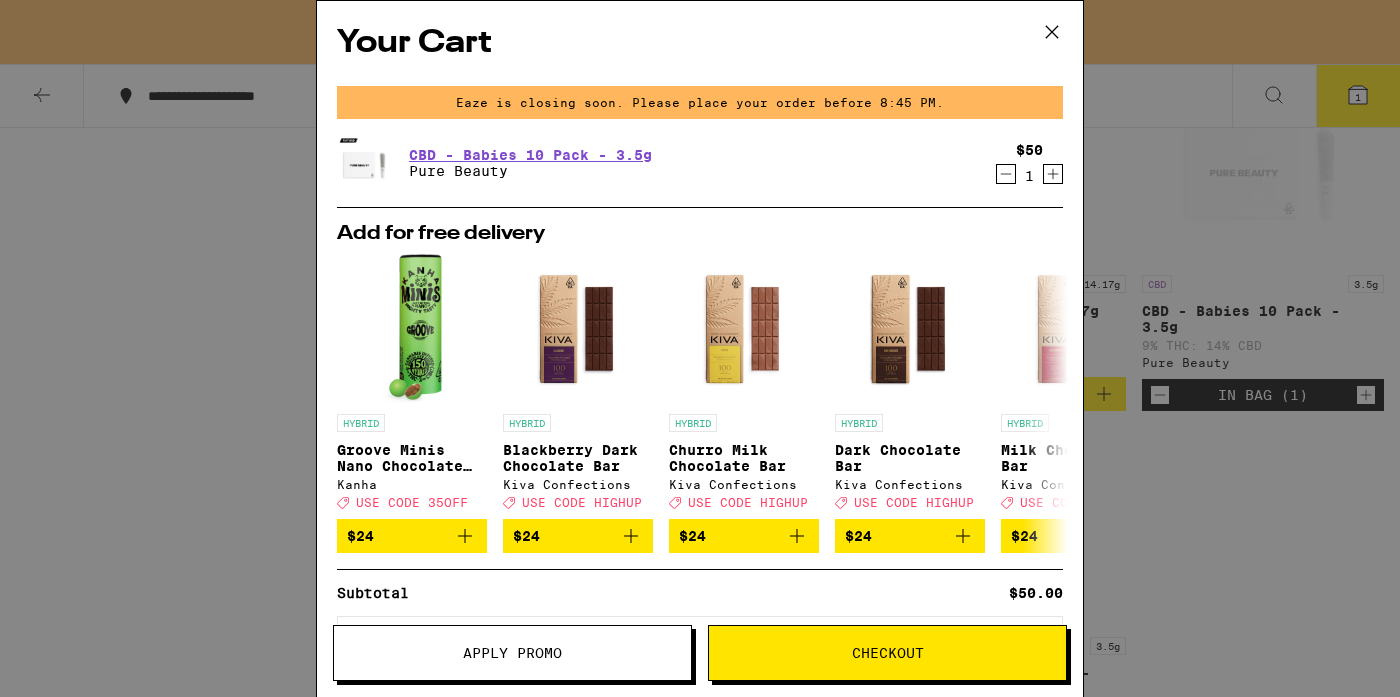 click on "Checkout" at bounding box center [887, 653] 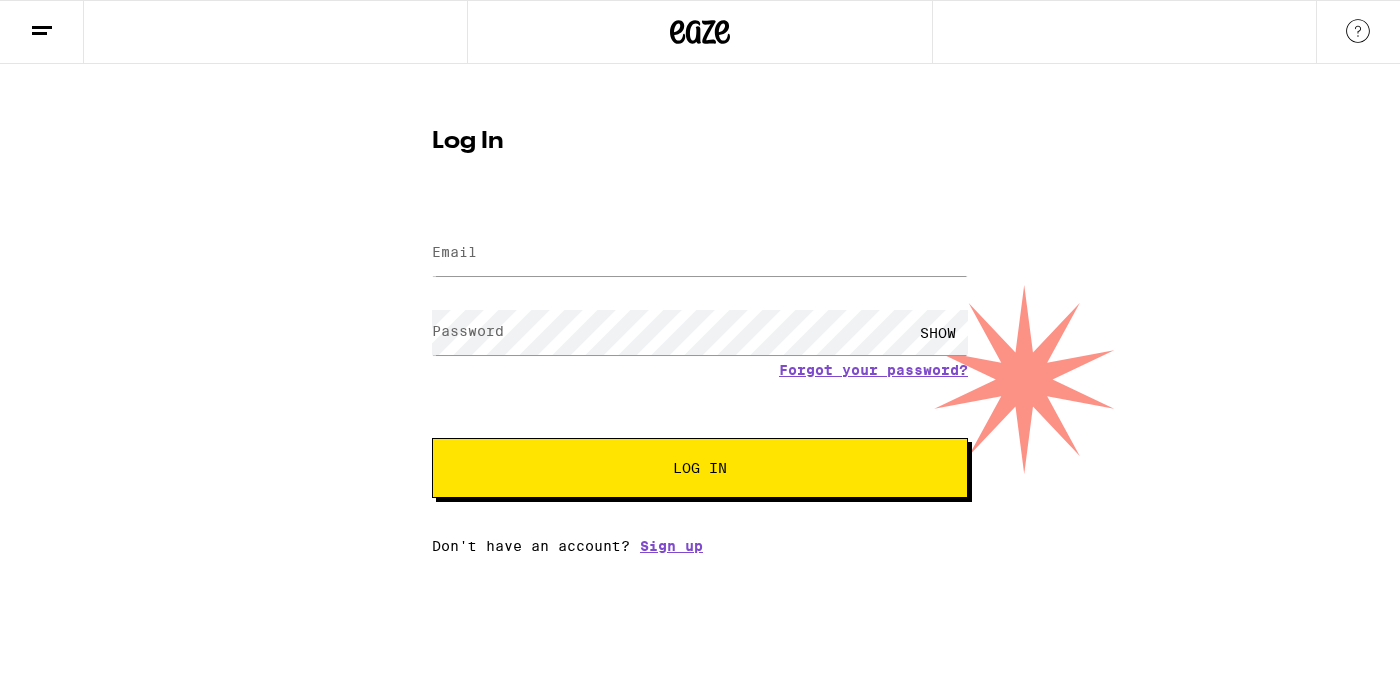 scroll, scrollTop: 0, scrollLeft: 0, axis: both 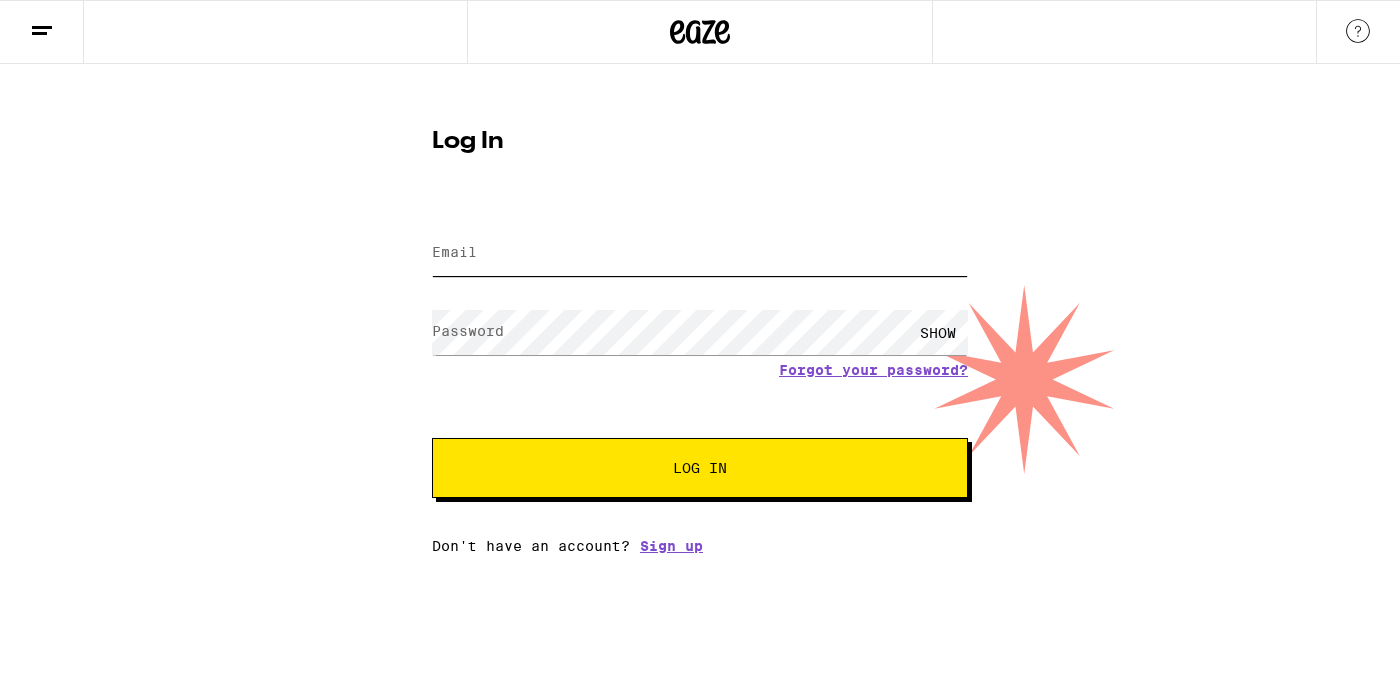 click on "Email" at bounding box center (700, 253) 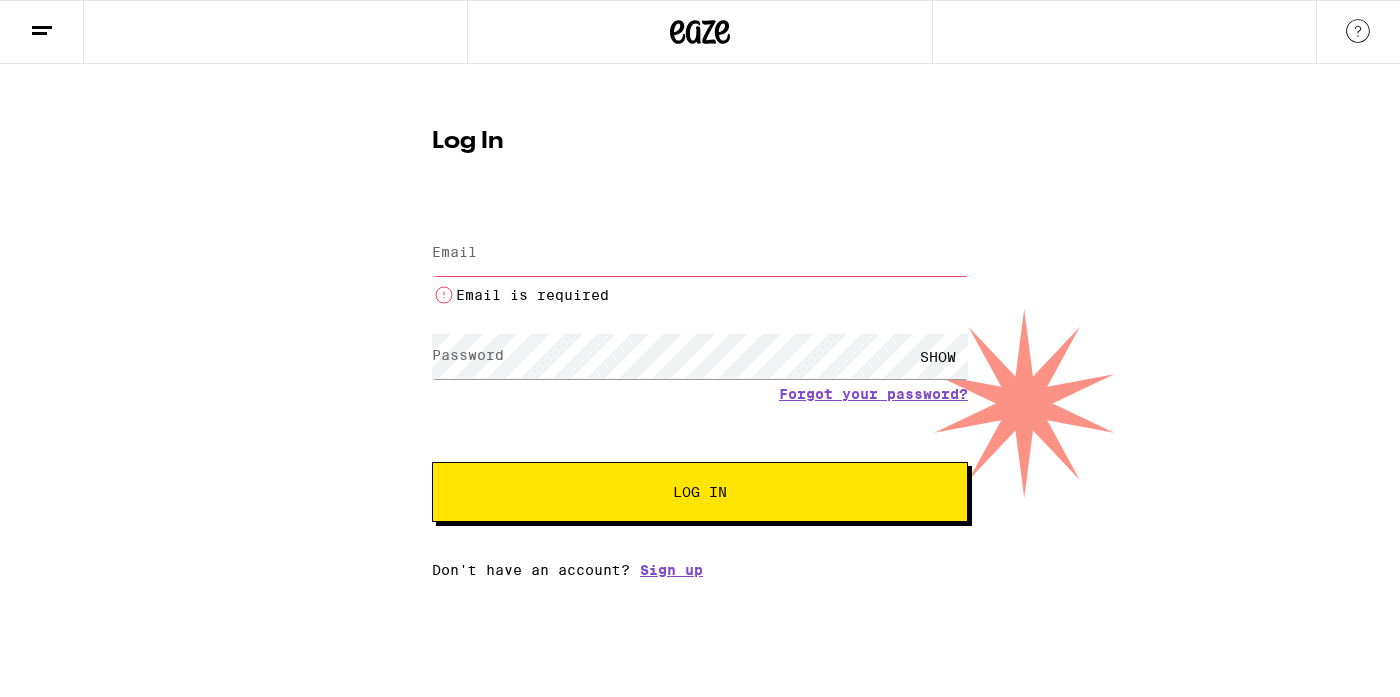type on "mprentzel@yahoo.com" 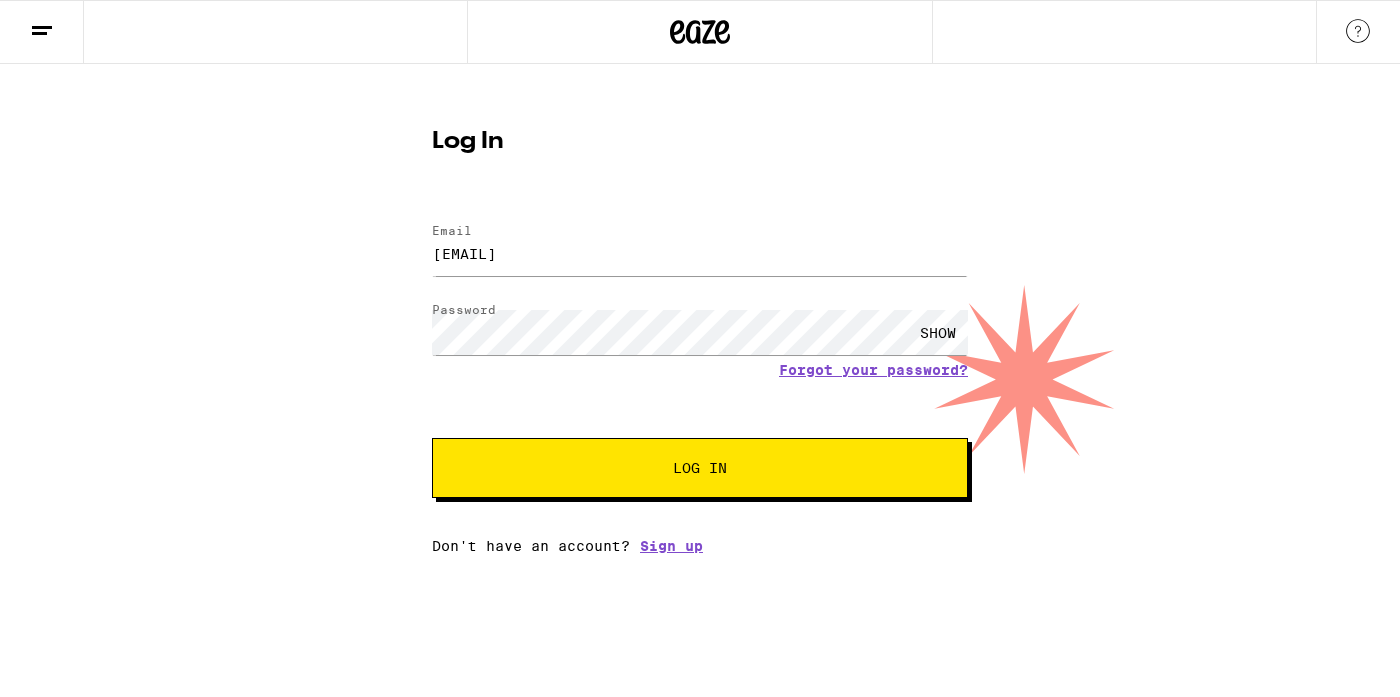 click on "Log In" at bounding box center [700, 468] 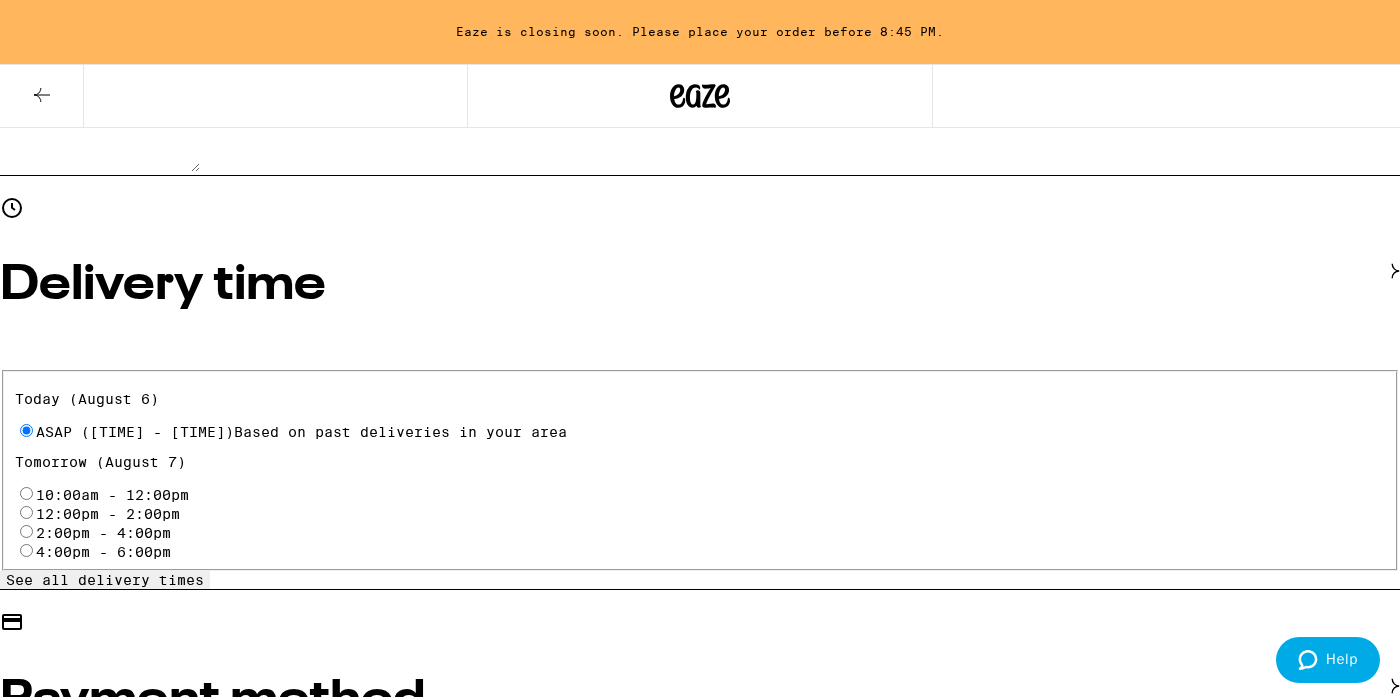 scroll, scrollTop: 621, scrollLeft: 0, axis: vertical 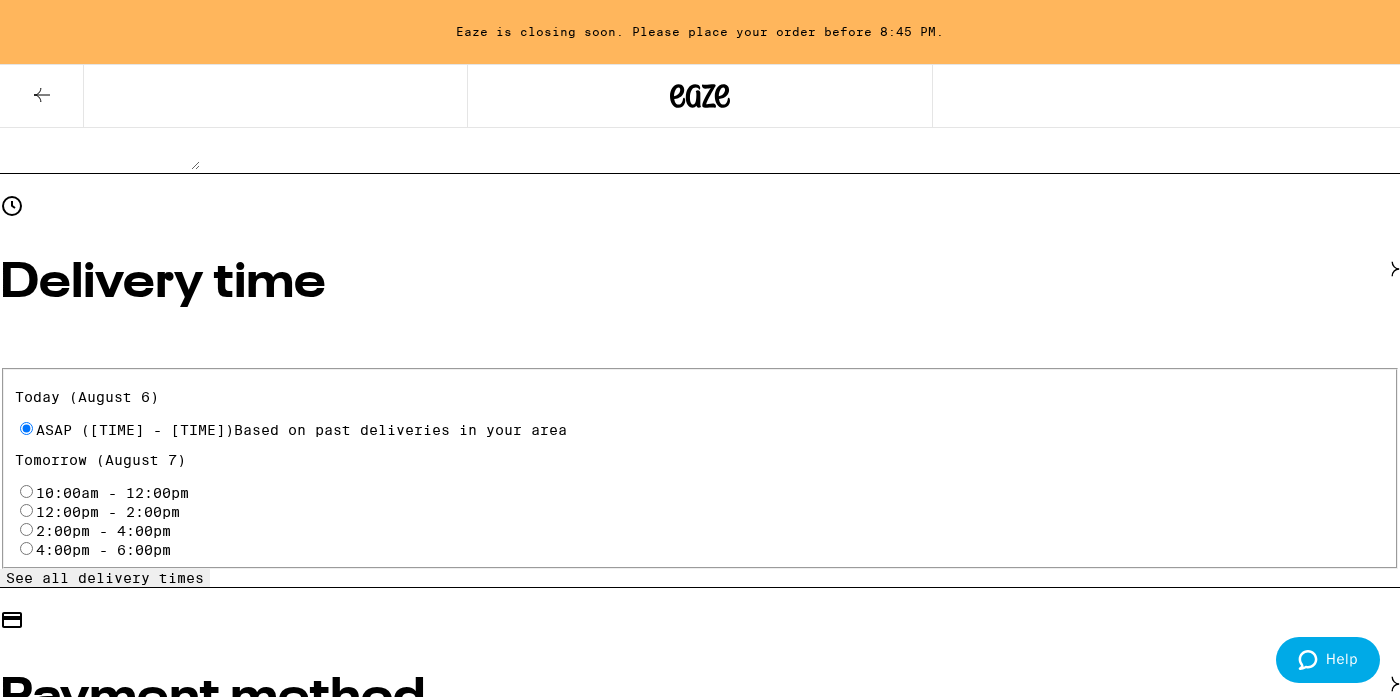 click on "Cash (in person)" at bounding box center [700, 856] 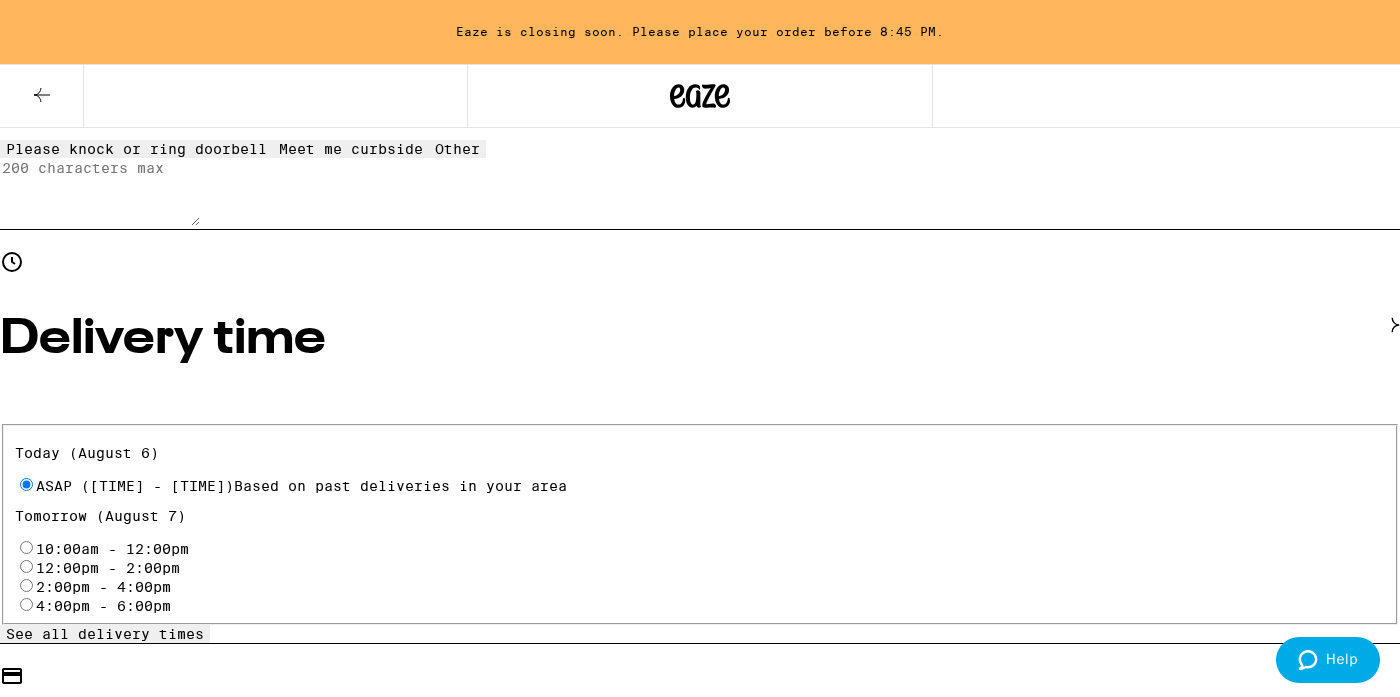scroll, scrollTop: 665, scrollLeft: 0, axis: vertical 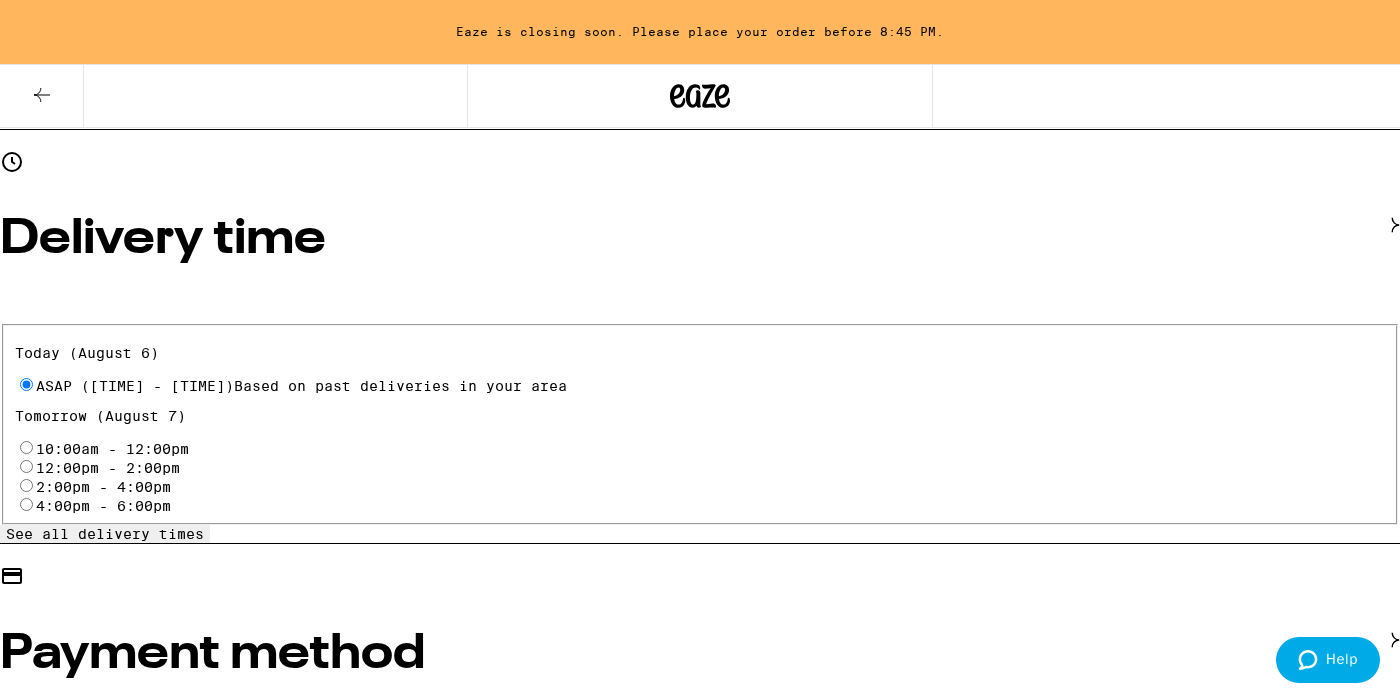 click on "Pay with Checking Account You will be redirected to link your bank" at bounding box center [26, 762] 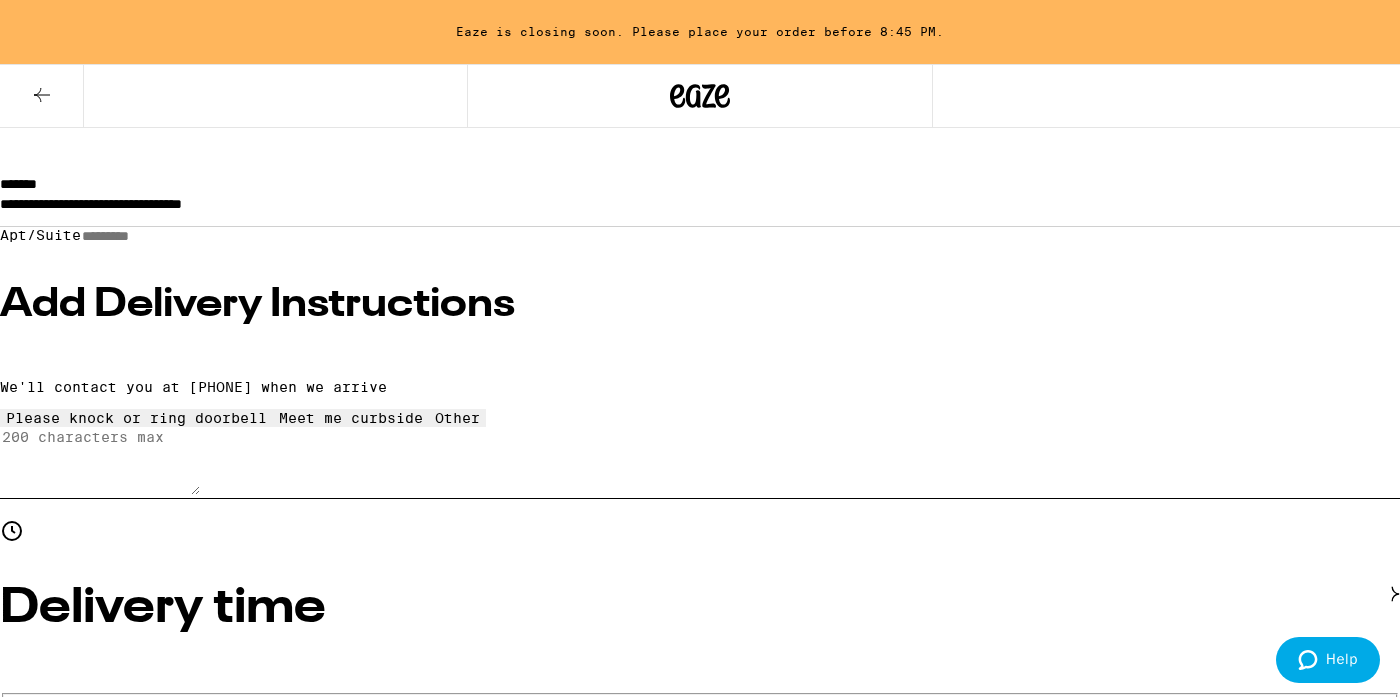 scroll, scrollTop: 298, scrollLeft: 0, axis: vertical 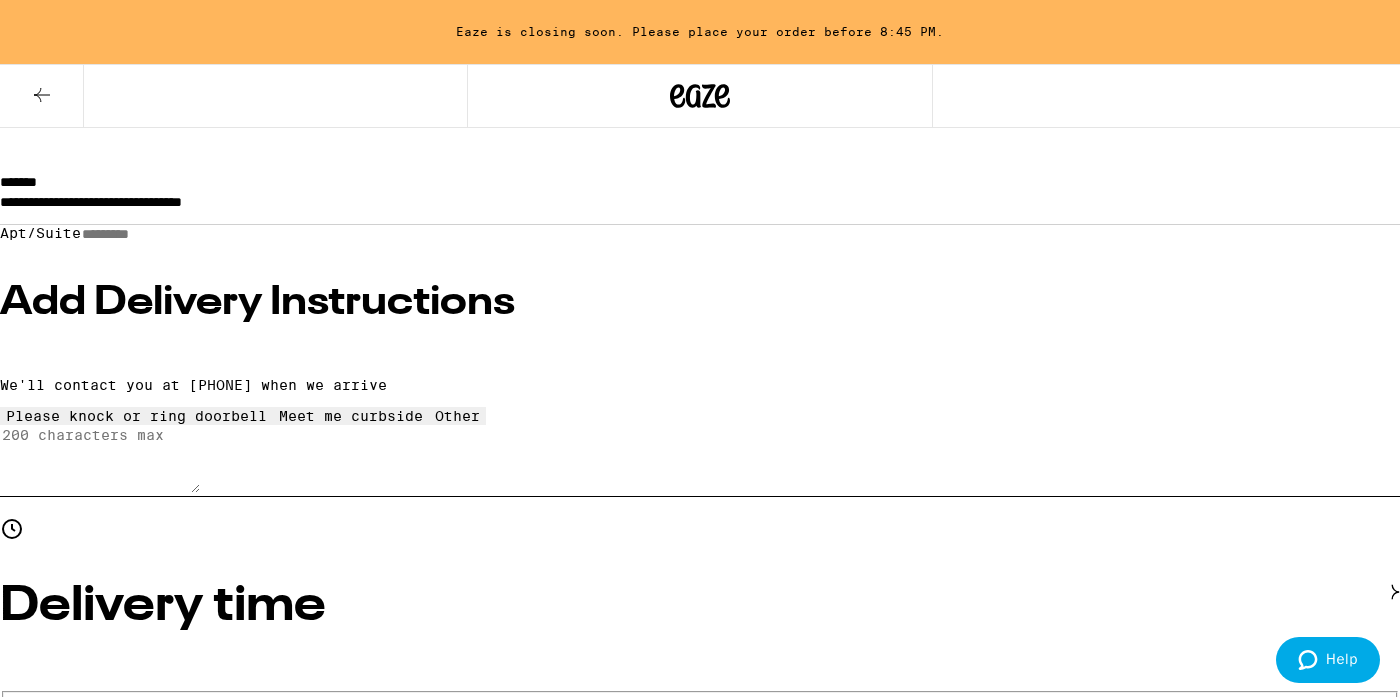 click on "10:00am - 12:00pm" at bounding box center [112, 816] 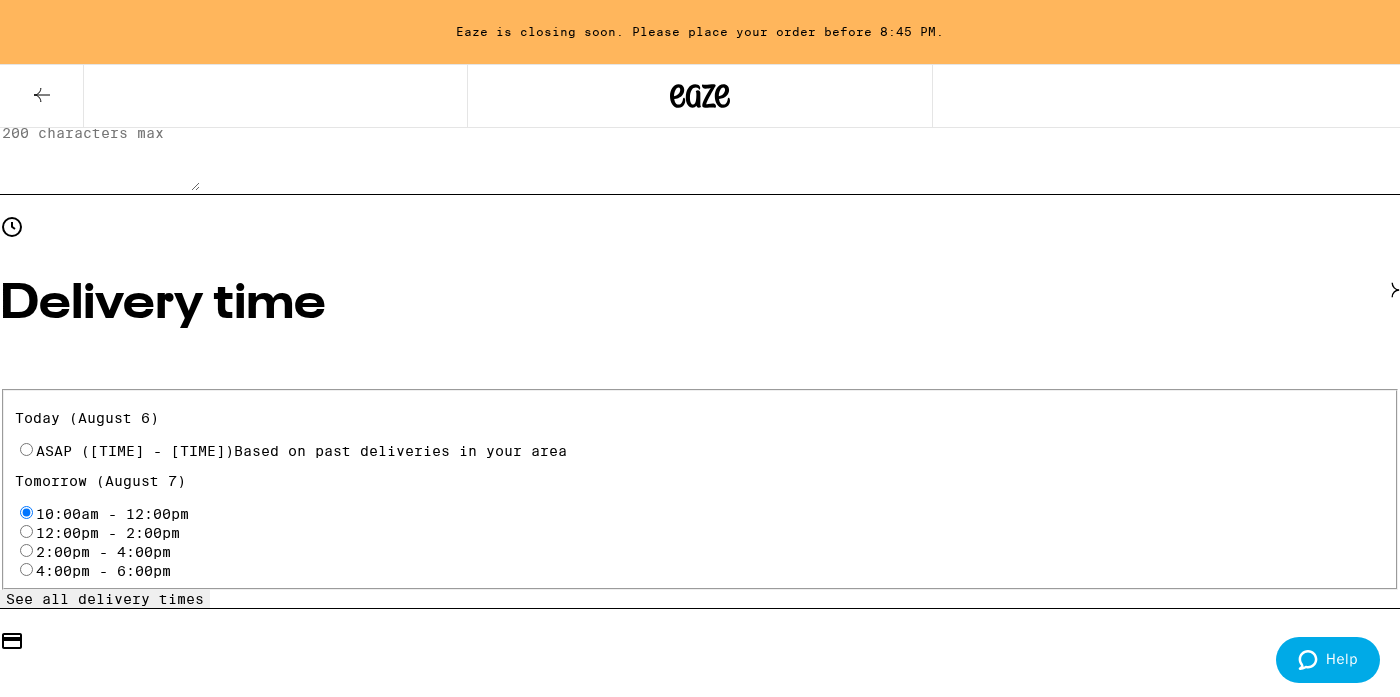 scroll, scrollTop: 665, scrollLeft: 0, axis: vertical 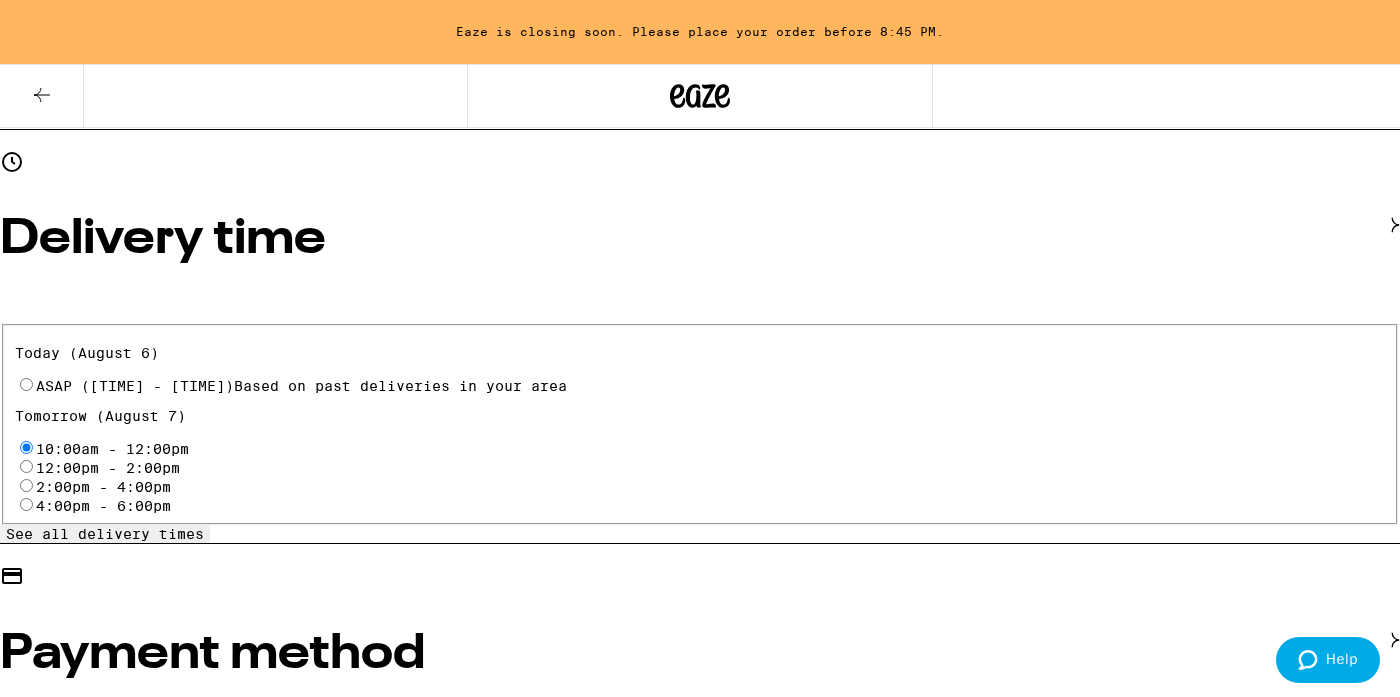 click on "Cash (in person)" at bounding box center [132, 818] 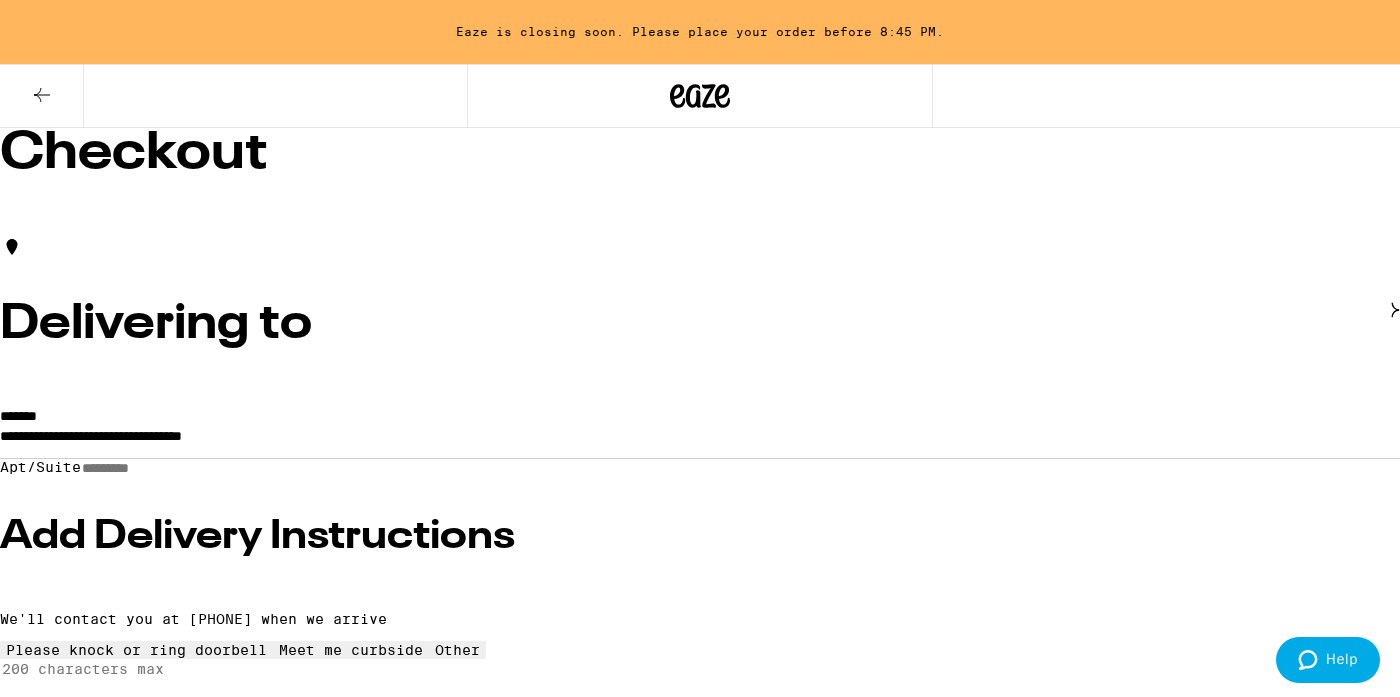scroll, scrollTop: 92, scrollLeft: 0, axis: vertical 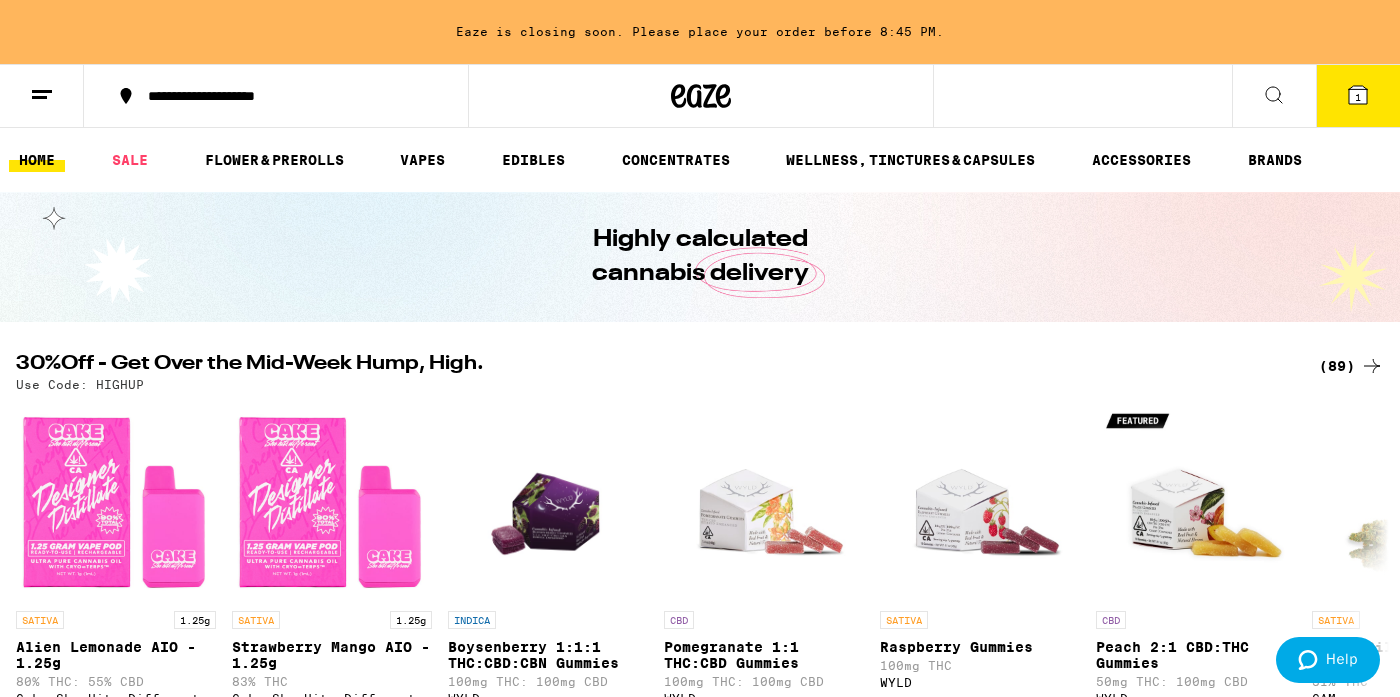 click 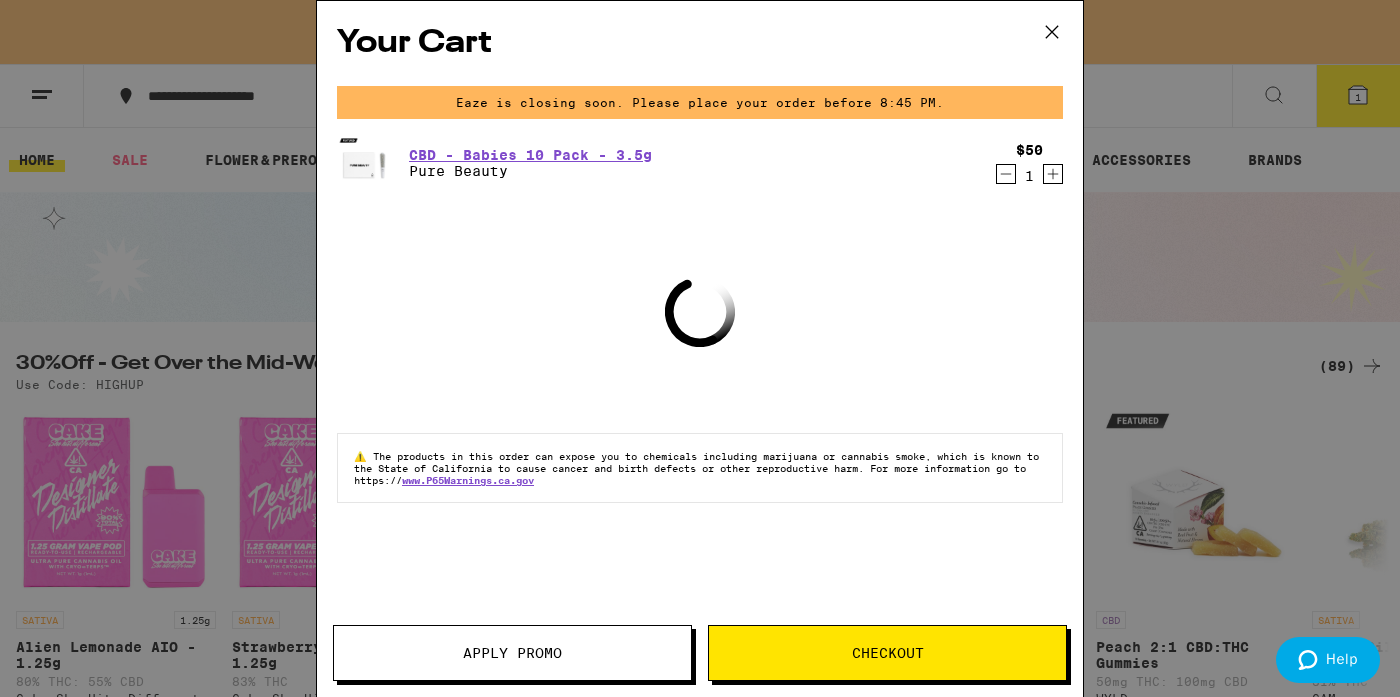 scroll, scrollTop: 0, scrollLeft: 0, axis: both 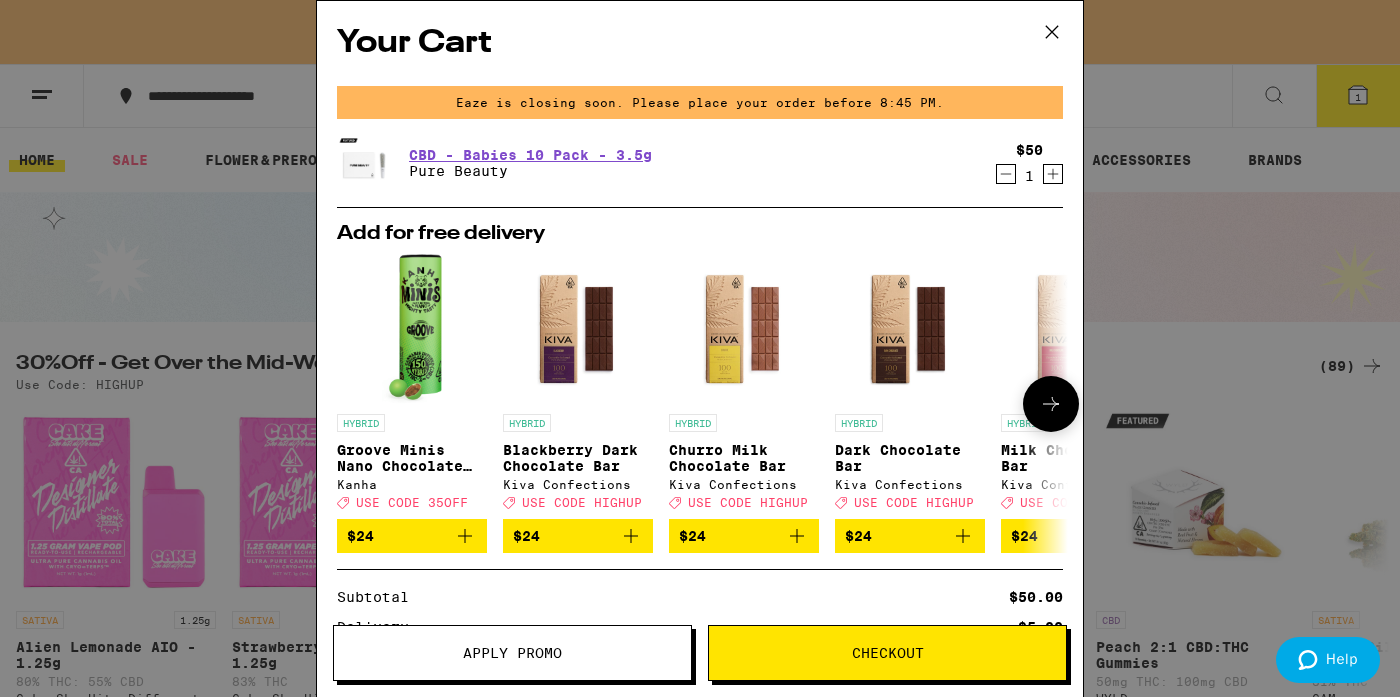 click 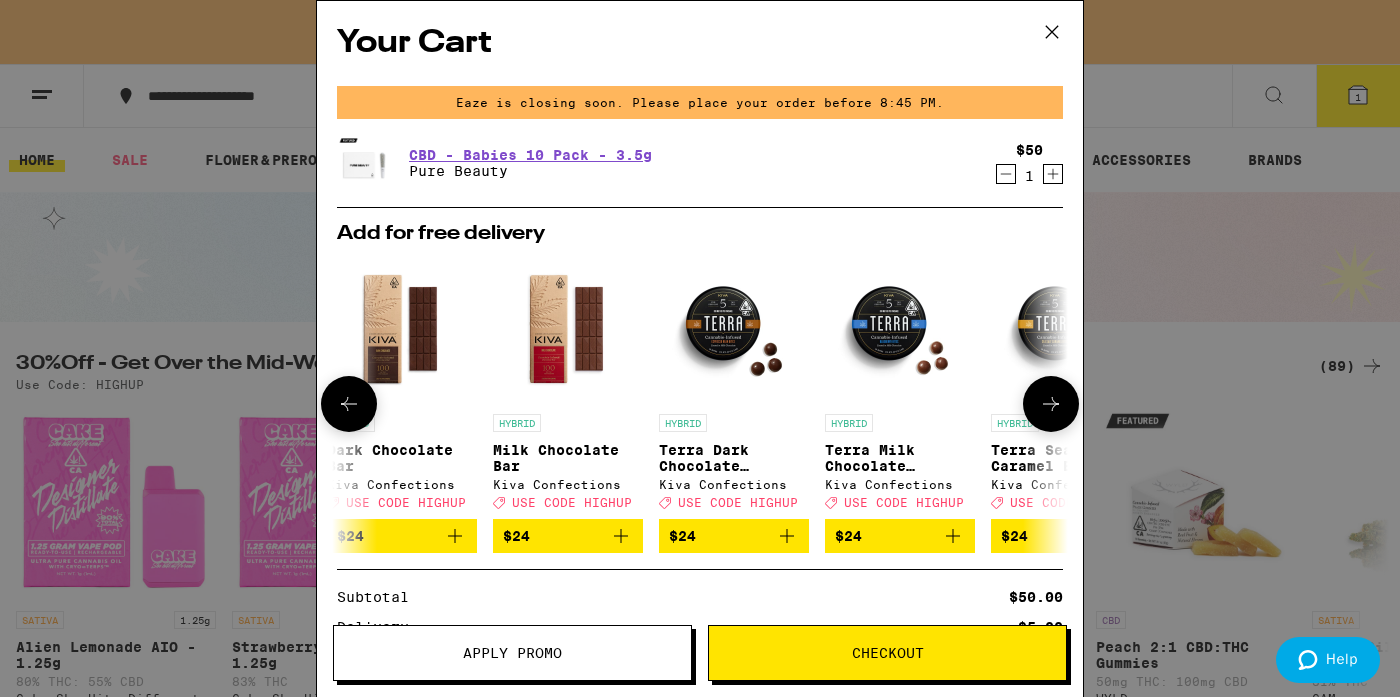 click 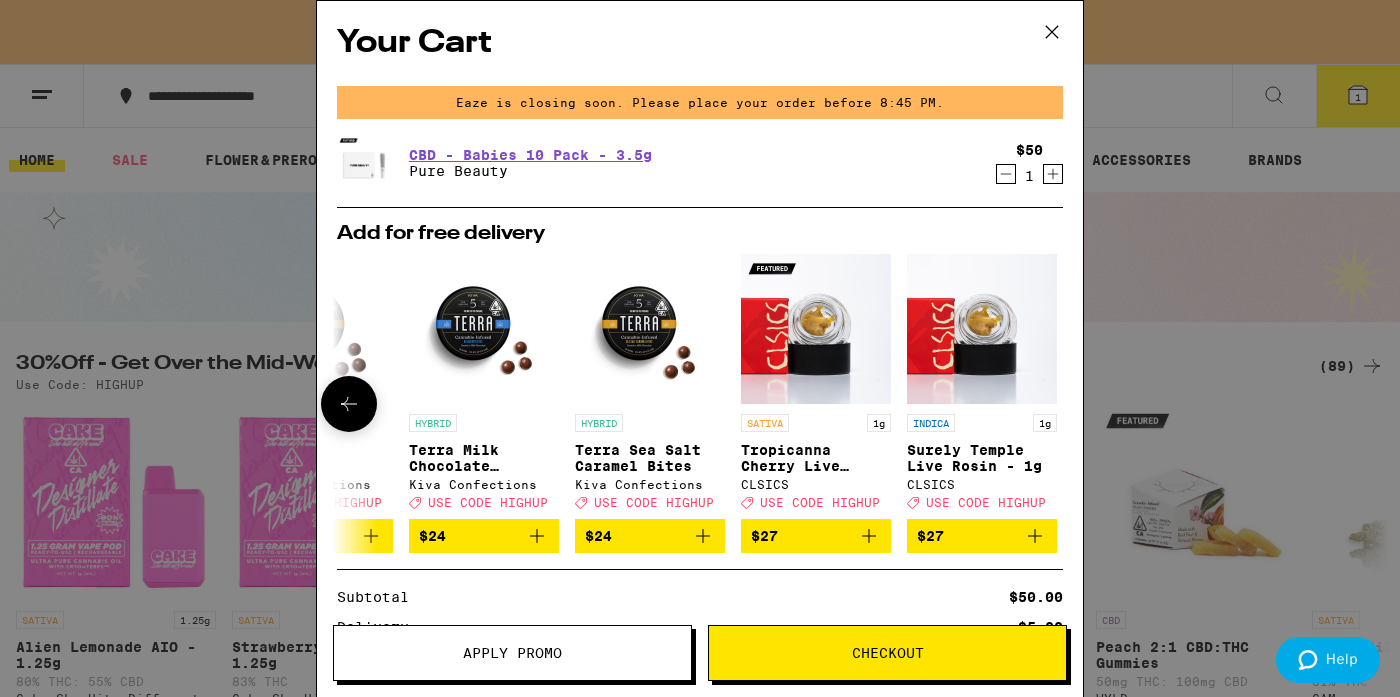scroll, scrollTop: 0, scrollLeft: 934, axis: horizontal 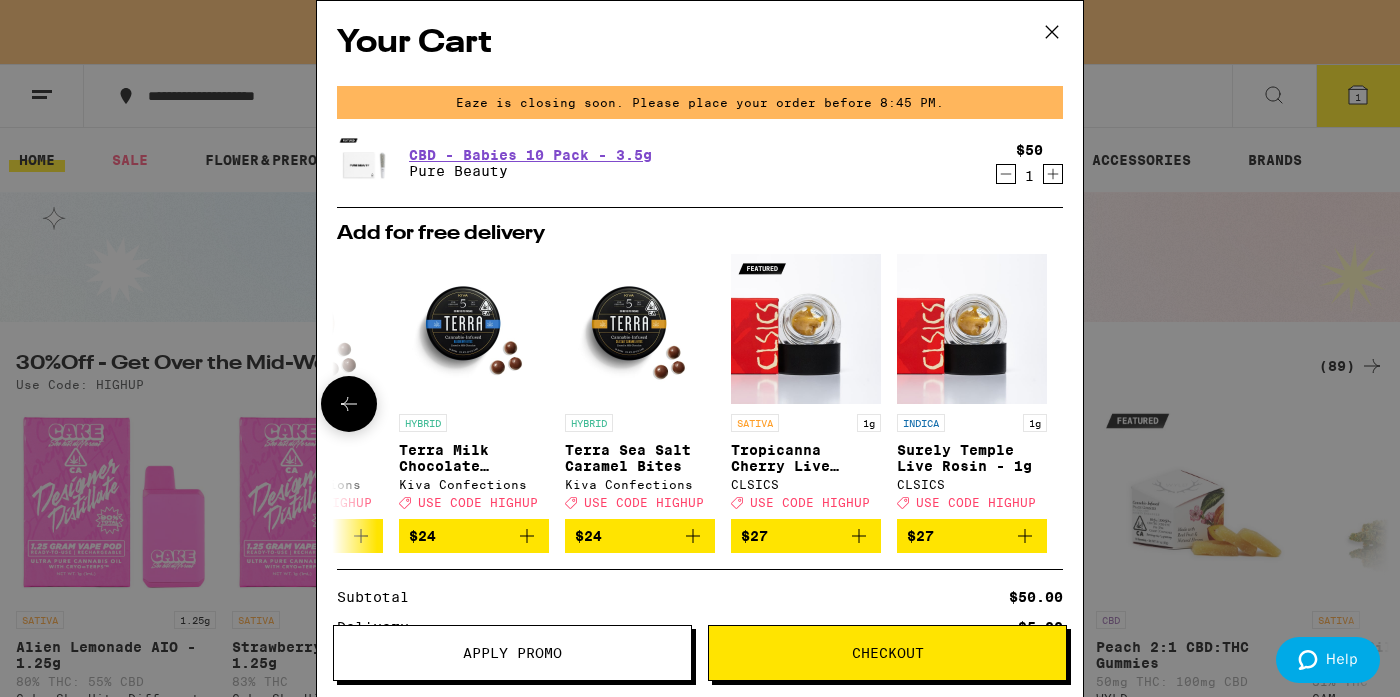 drag, startPoint x: 1046, startPoint y: 396, endPoint x: 1055, endPoint y: 439, distance: 43.931767 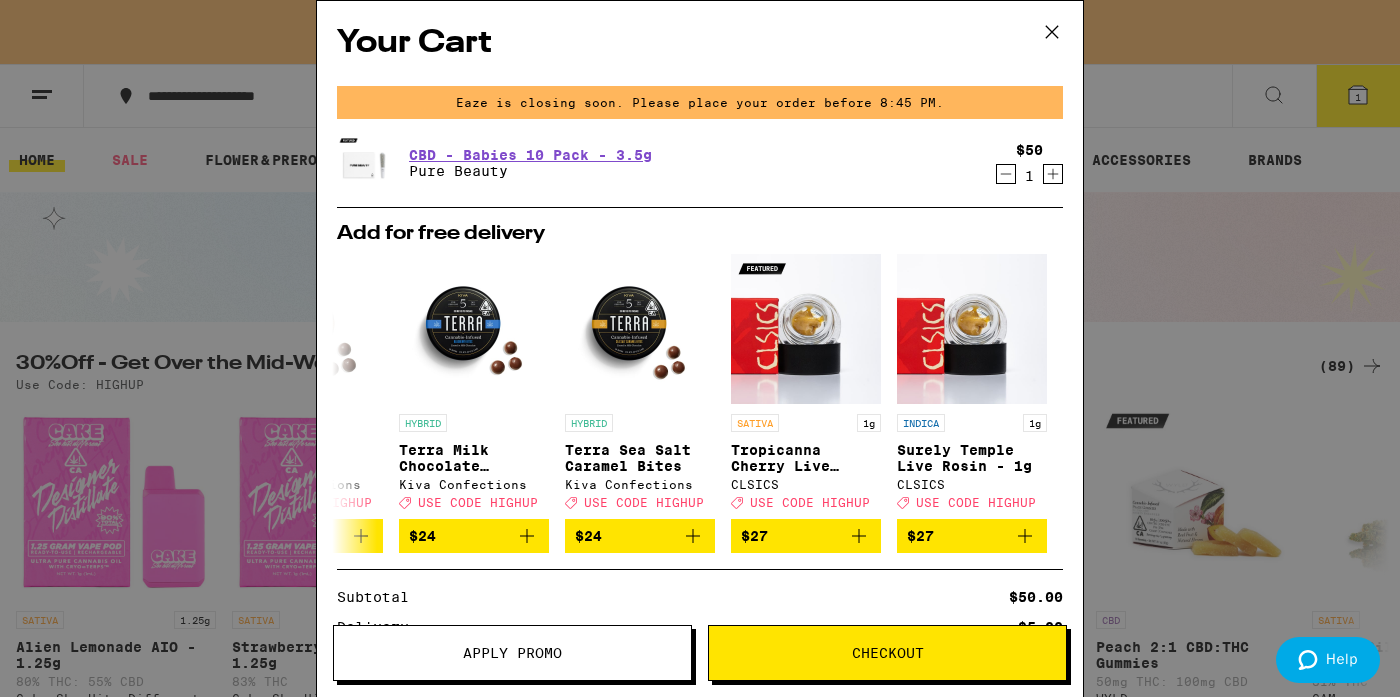 click 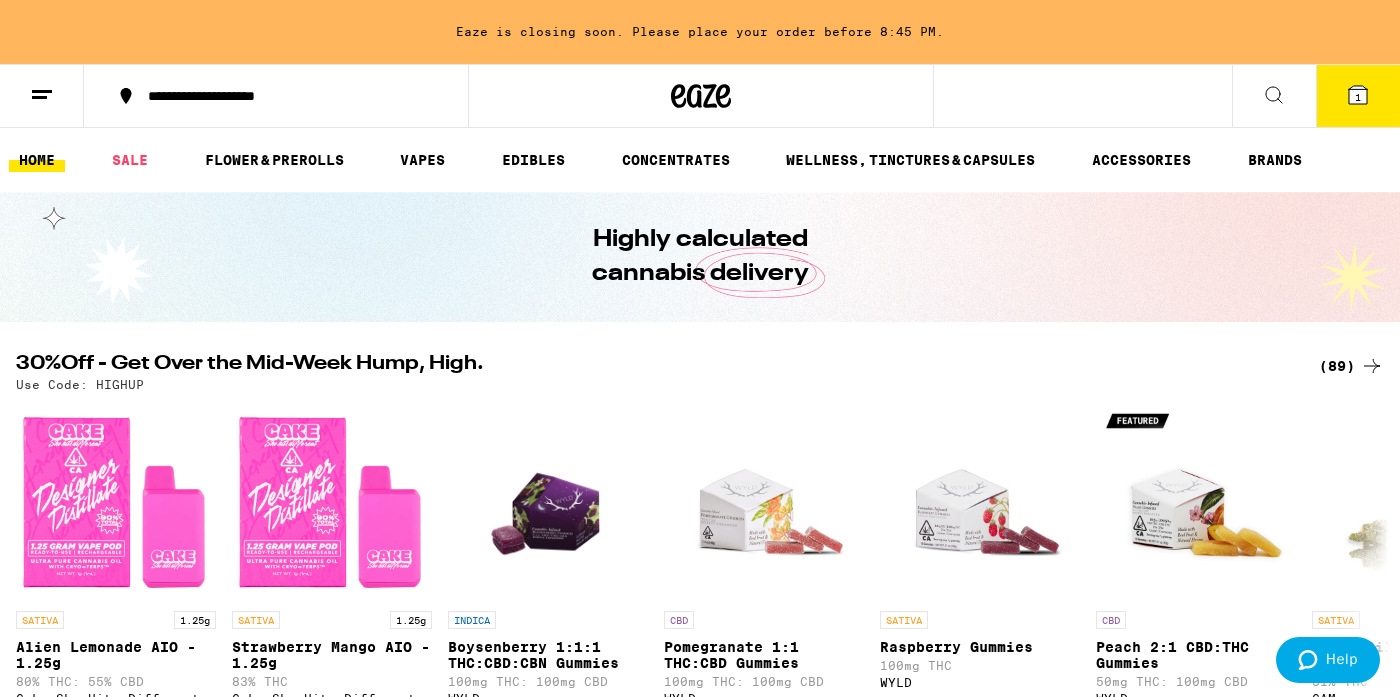 scroll, scrollTop: 0, scrollLeft: 0, axis: both 